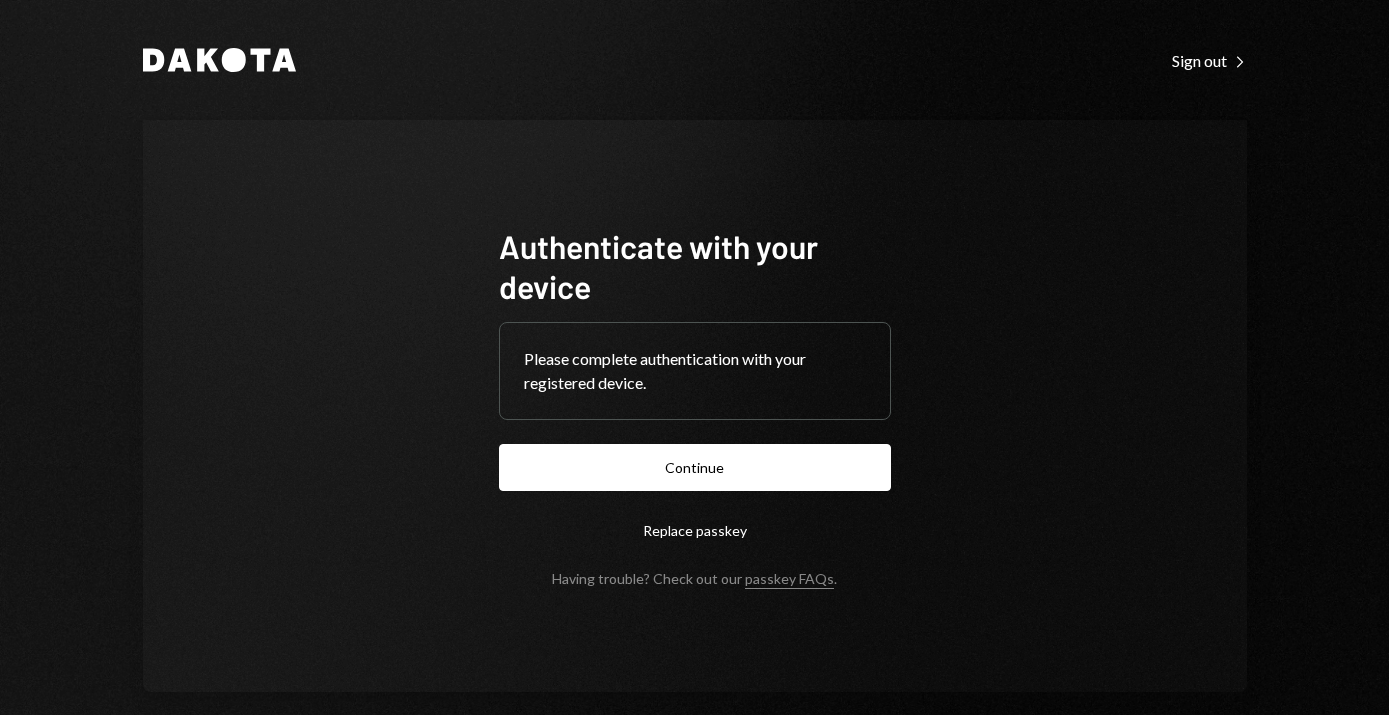 scroll, scrollTop: 0, scrollLeft: 0, axis: both 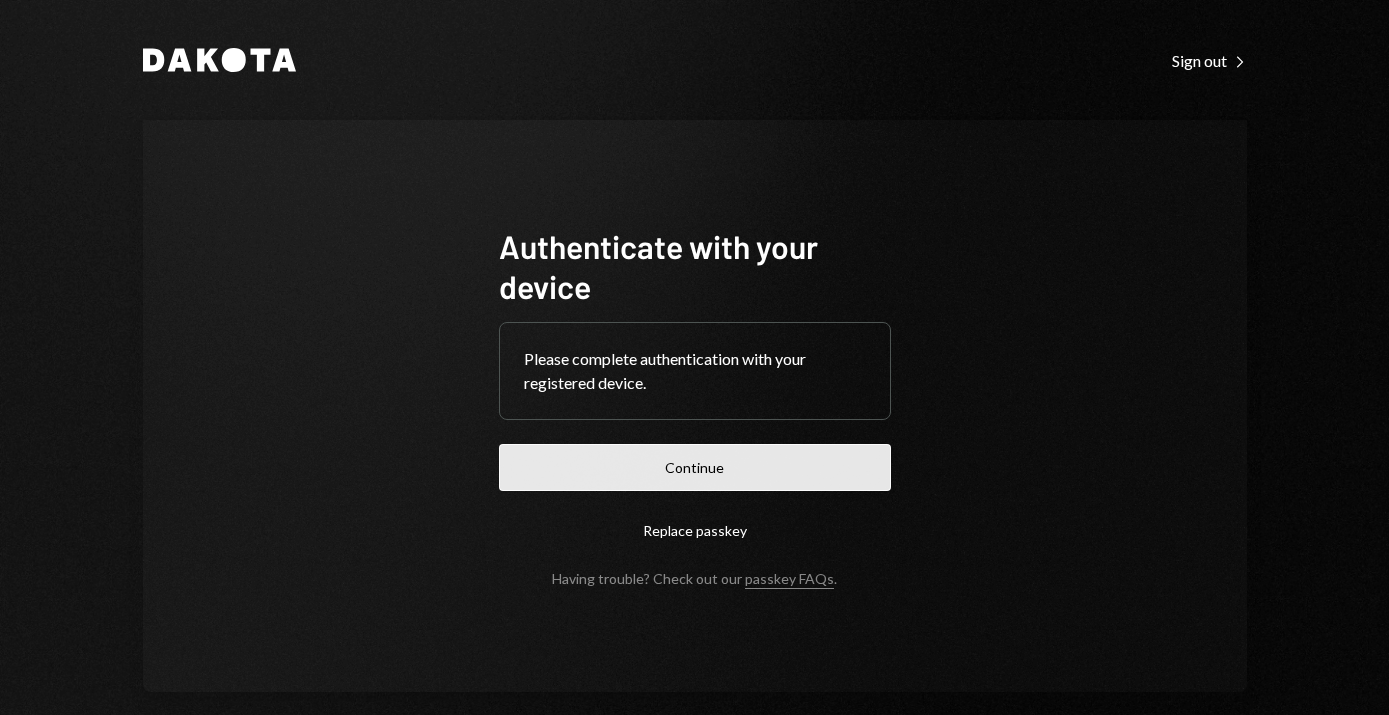 click on "Continue" at bounding box center [695, 467] 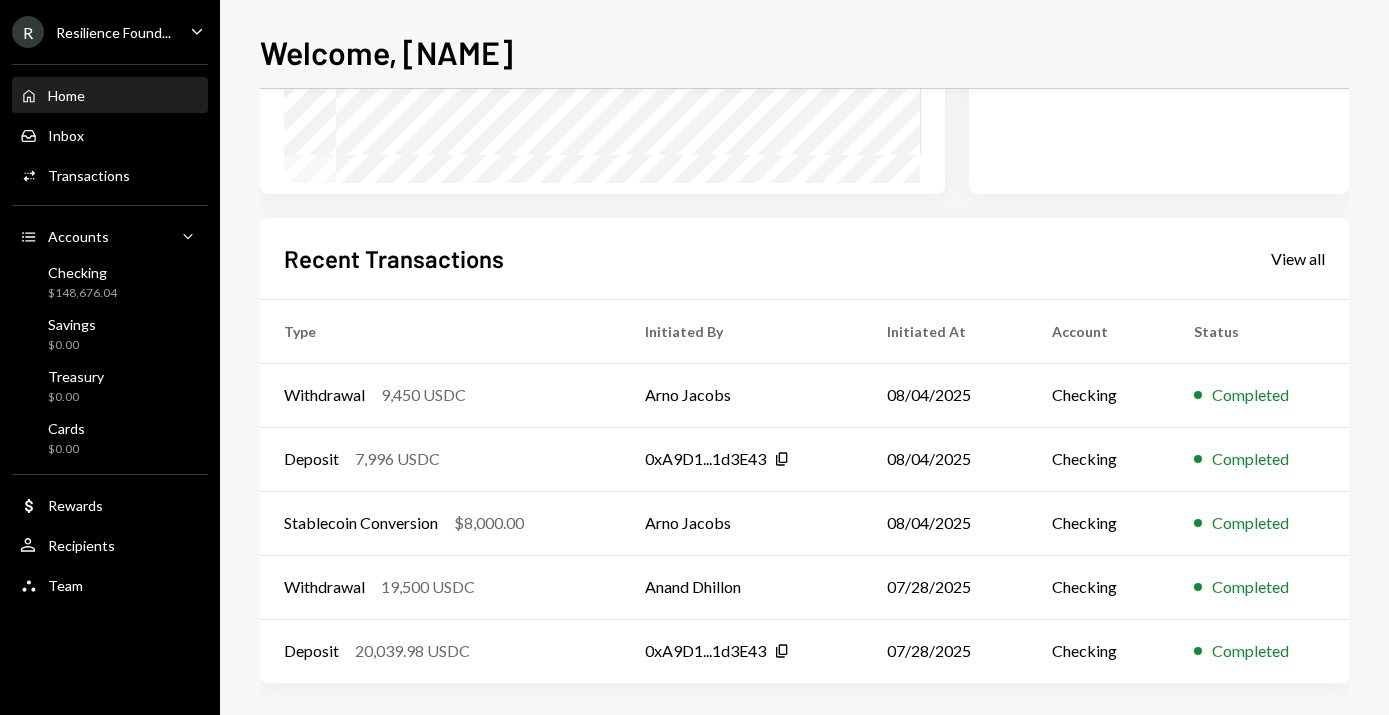 scroll, scrollTop: 395, scrollLeft: 0, axis: vertical 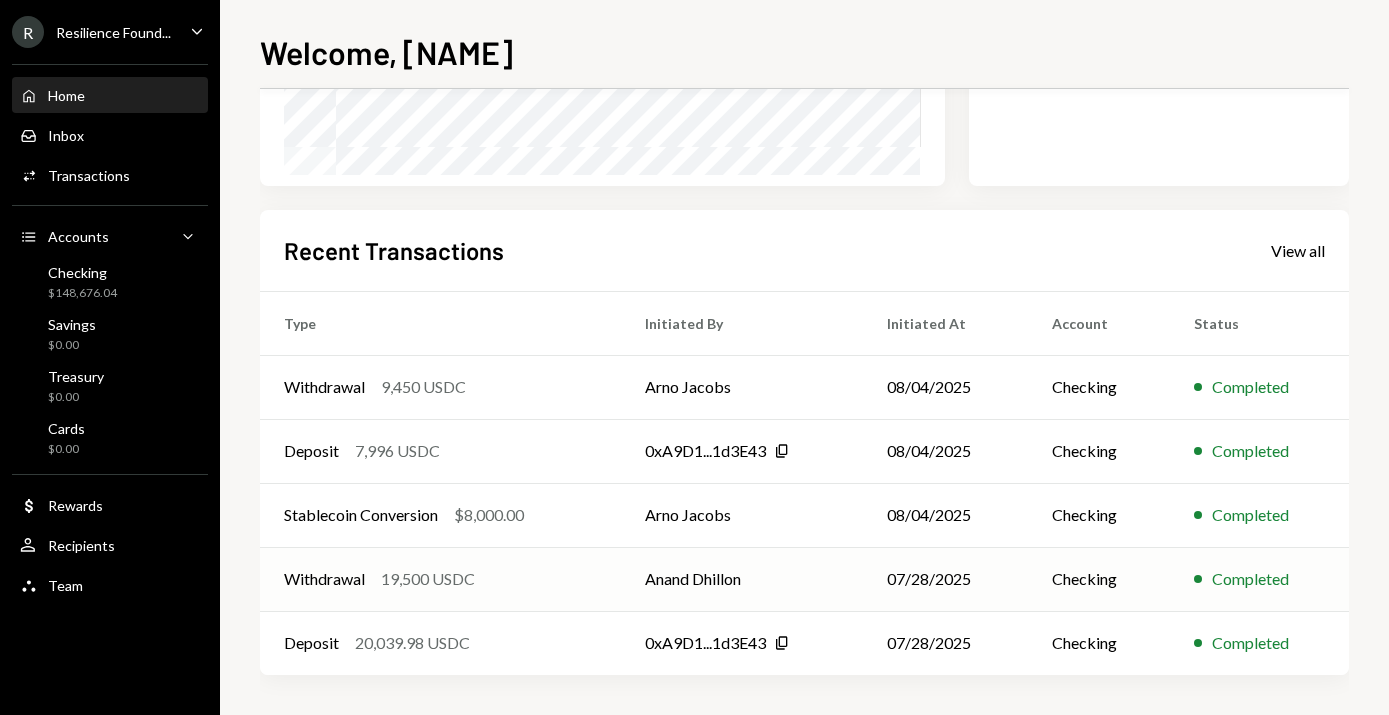click on "19,500  USDC" at bounding box center (428, 579) 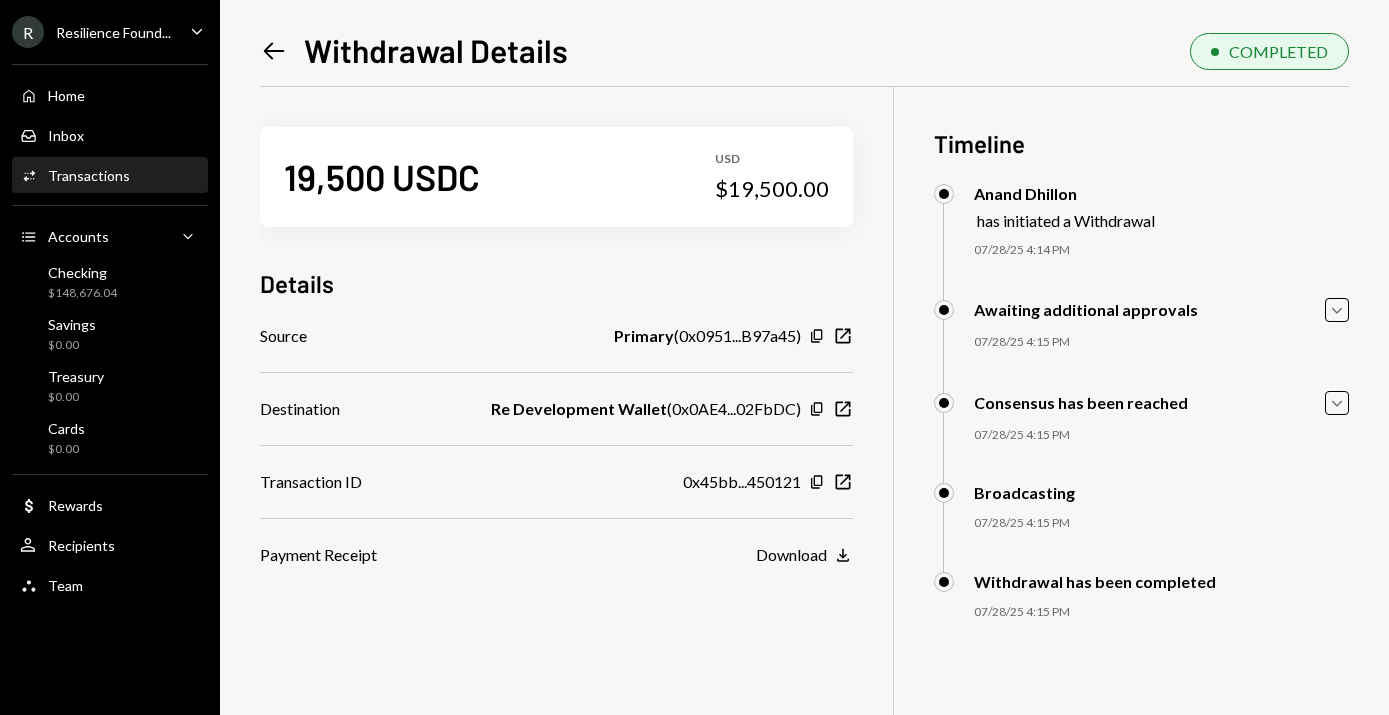 click on "Left Arrow" 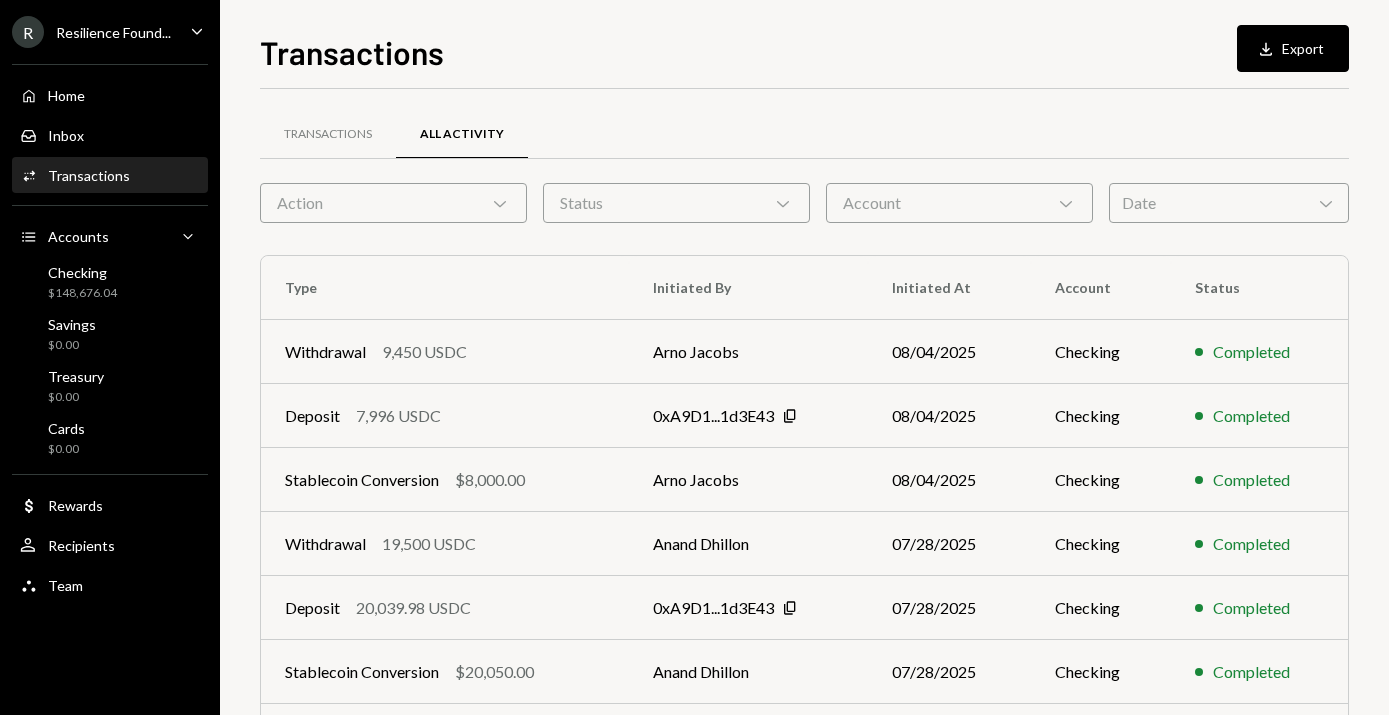 click on "Date Chevron Down" at bounding box center (1229, 203) 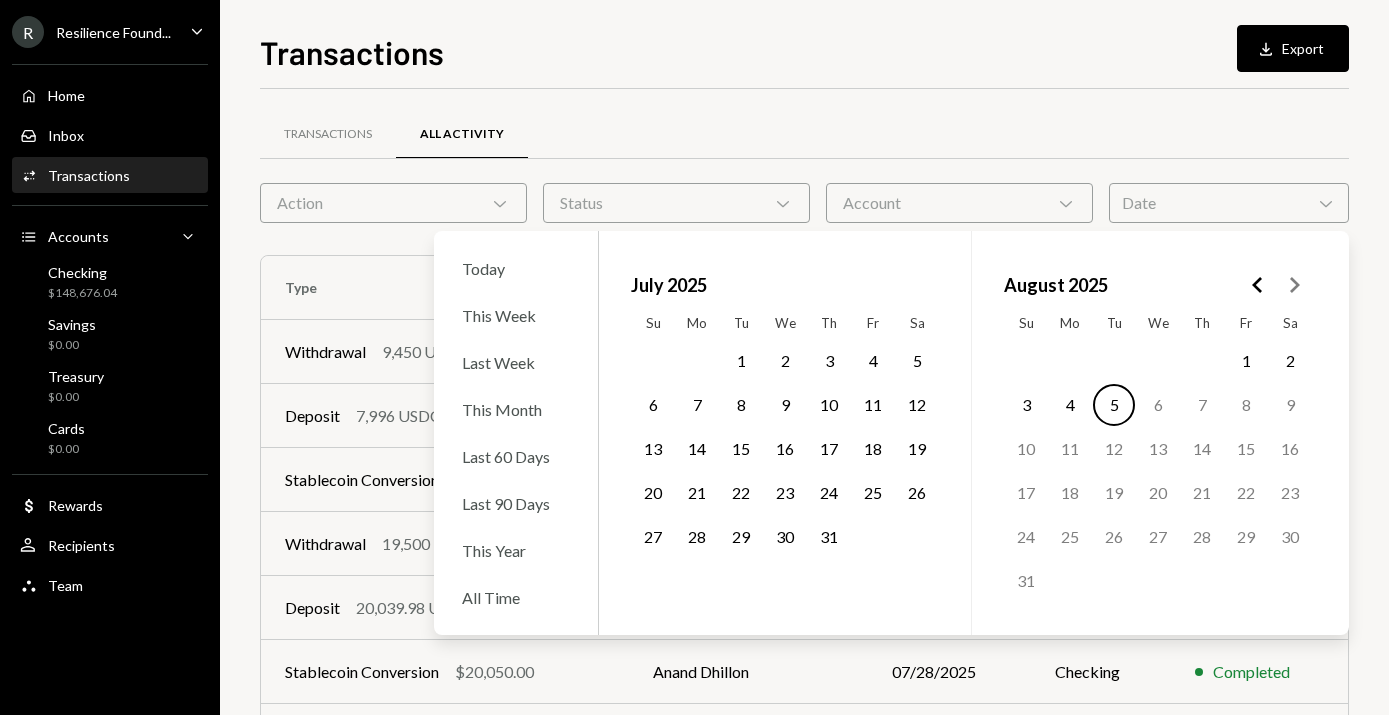 click on "29" at bounding box center [741, 537] 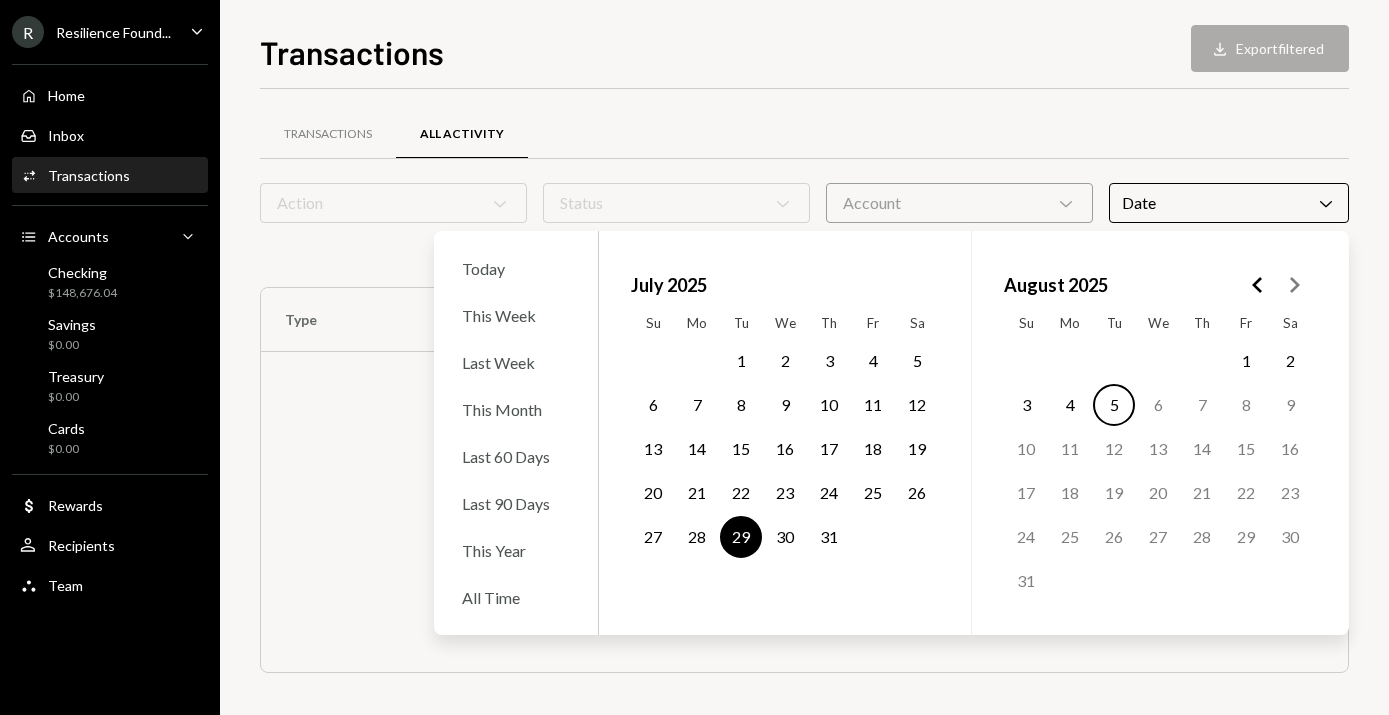 click on "5" at bounding box center (1114, 405) 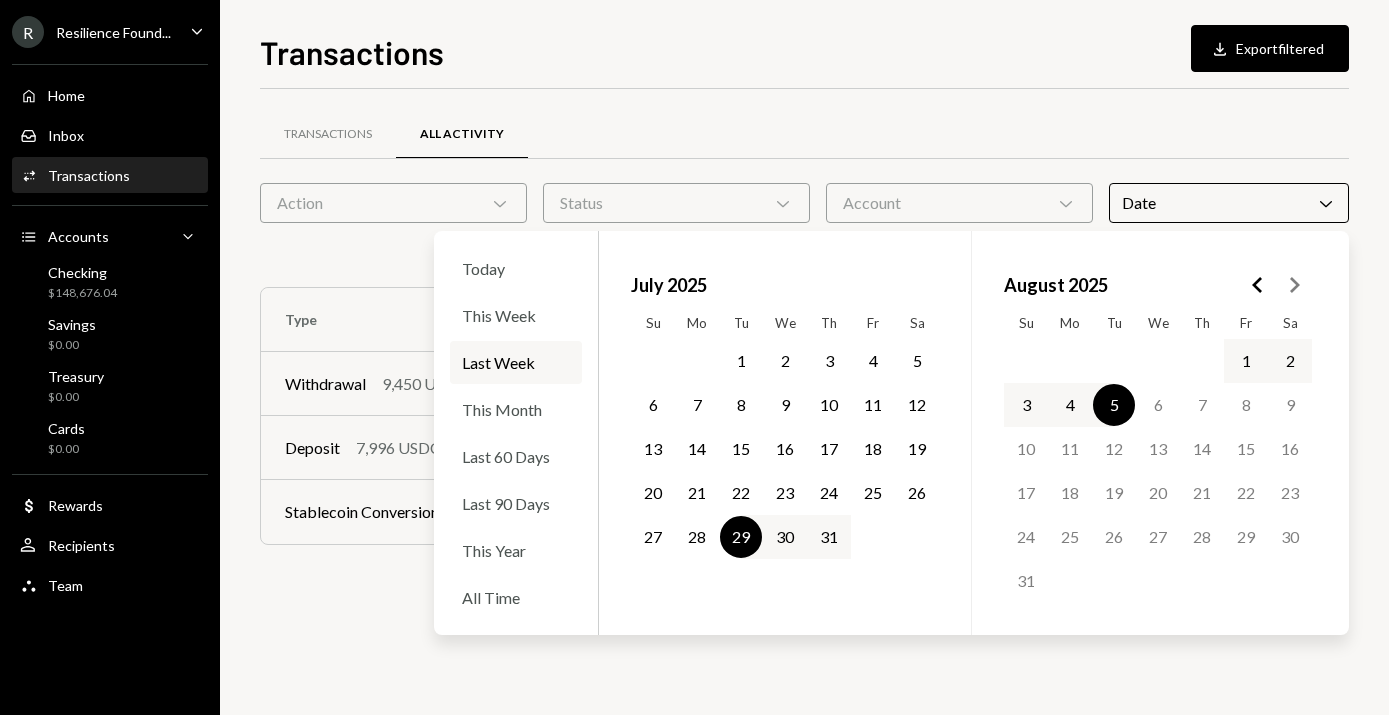 click on "Transactions All Activity" at bounding box center (804, 134) 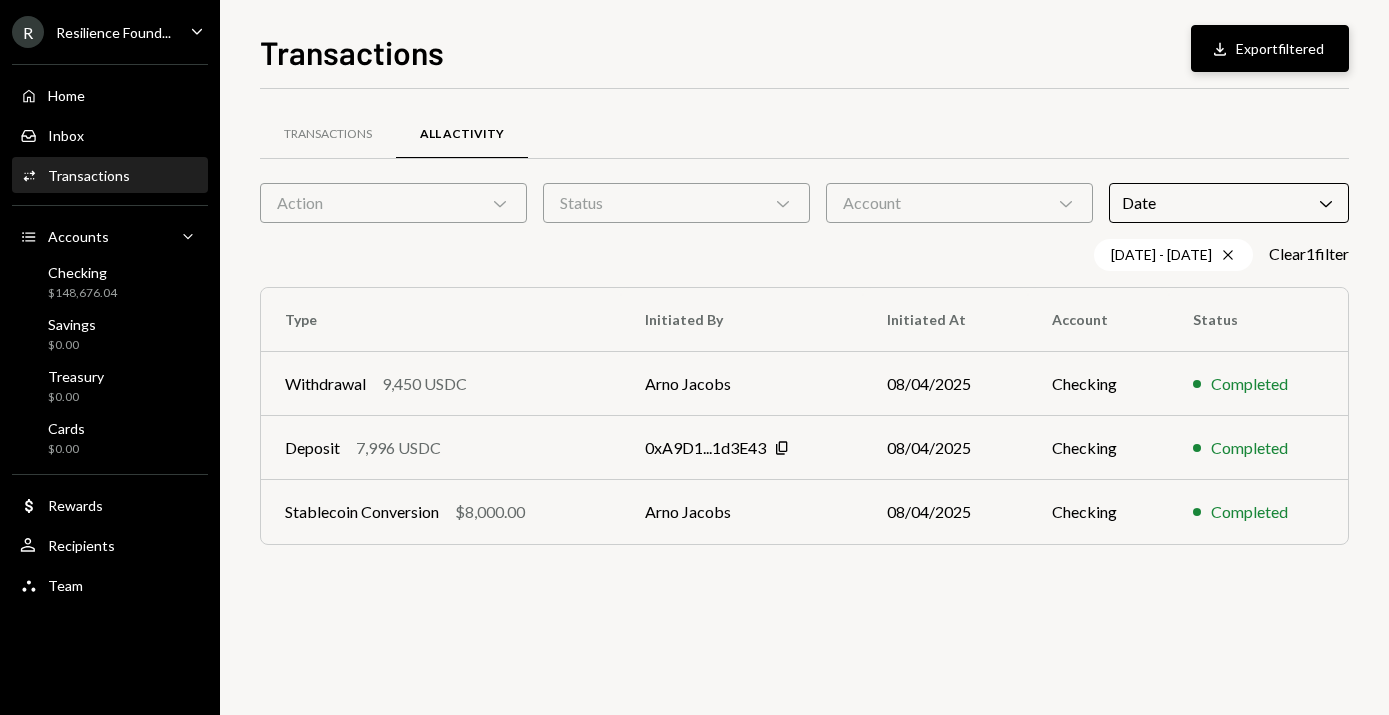 click on "Download Export  filtered" at bounding box center (1270, 48) 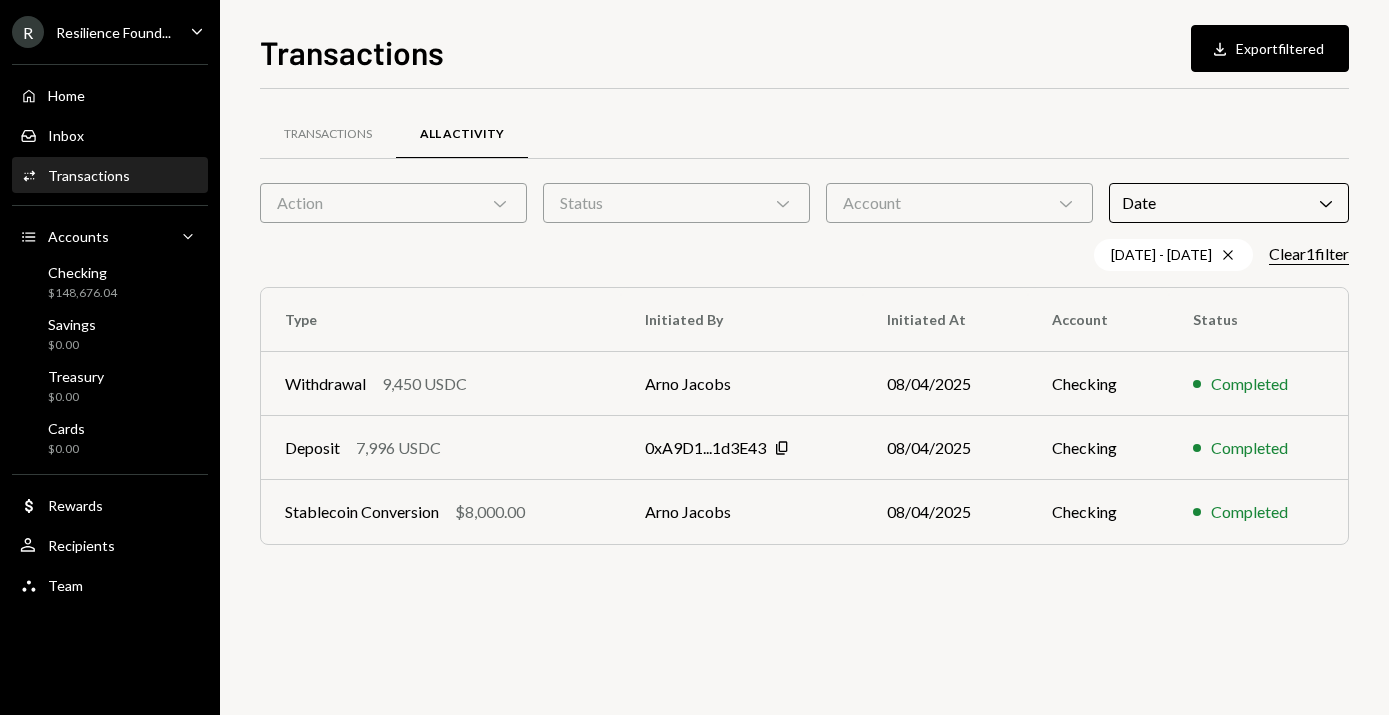 click on "Clear  1  filter" at bounding box center [1309, 254] 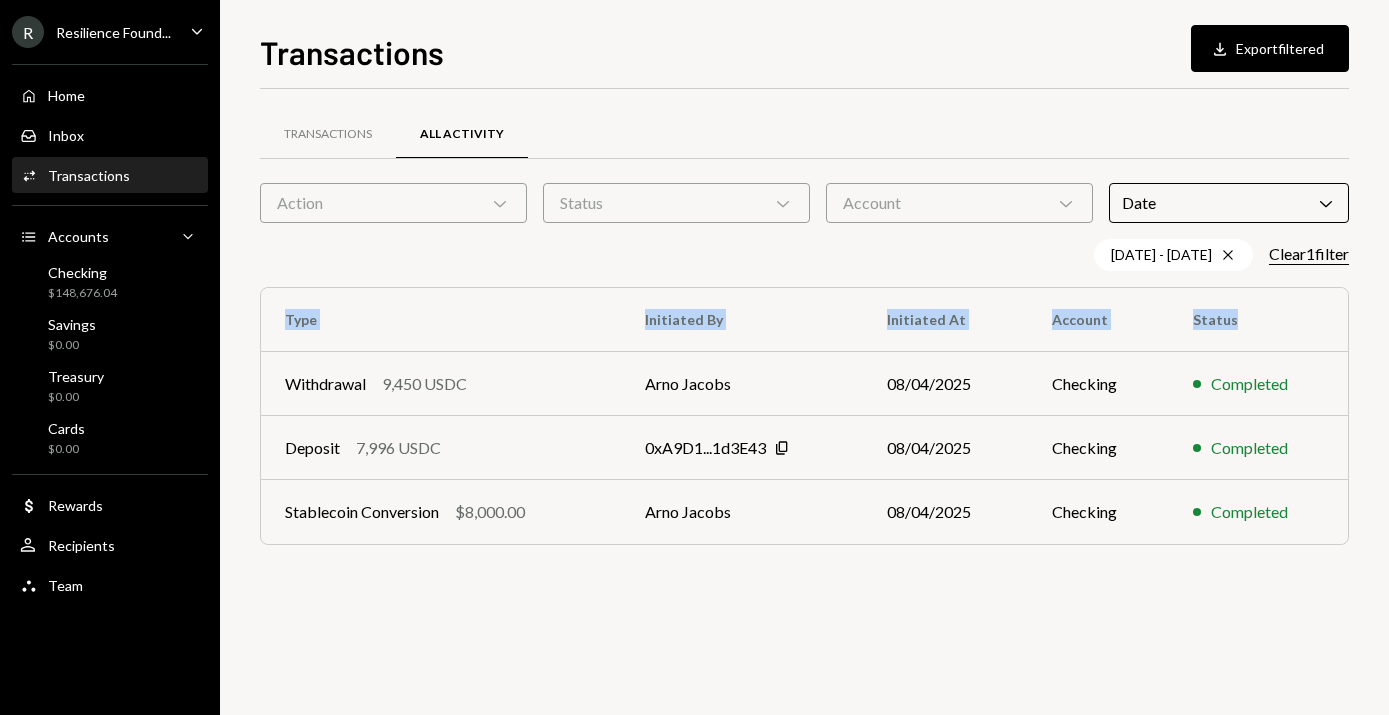 click on "Transactions All Activity Action Chevron Down Status Chevron Down Account Chevron Down Date Chevron Down [DATE] - [DATE] Cross Clear  1  filter Type Initiated By Initiated At Account Status Withdrawal 9,450  USDC [NAME] [LAST] [DATE] Checking Completed Deposit 7,996  USDC [ADDRESS] Checking Completed Stablecoin Conversion $8,000.00 [NAME] [LAST] [DATE] Checking Completed" at bounding box center [804, 353] 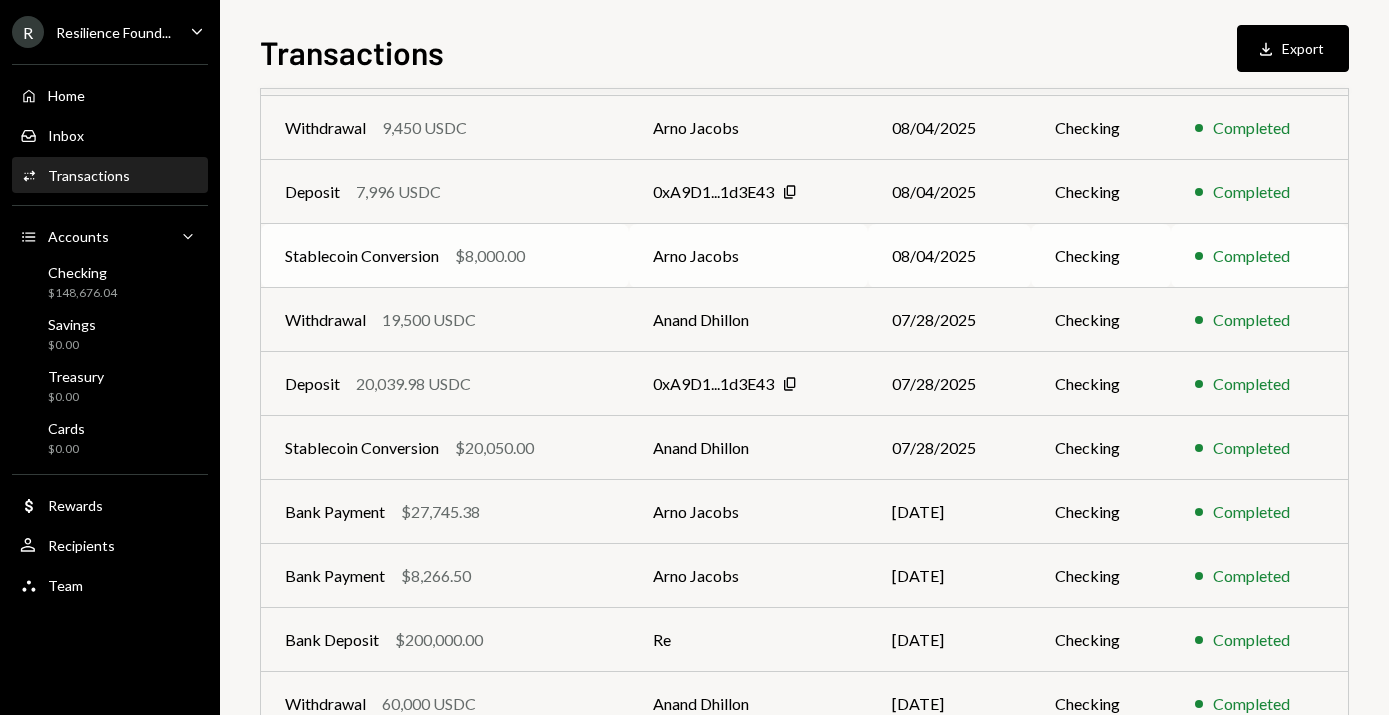 scroll, scrollTop: 329, scrollLeft: 0, axis: vertical 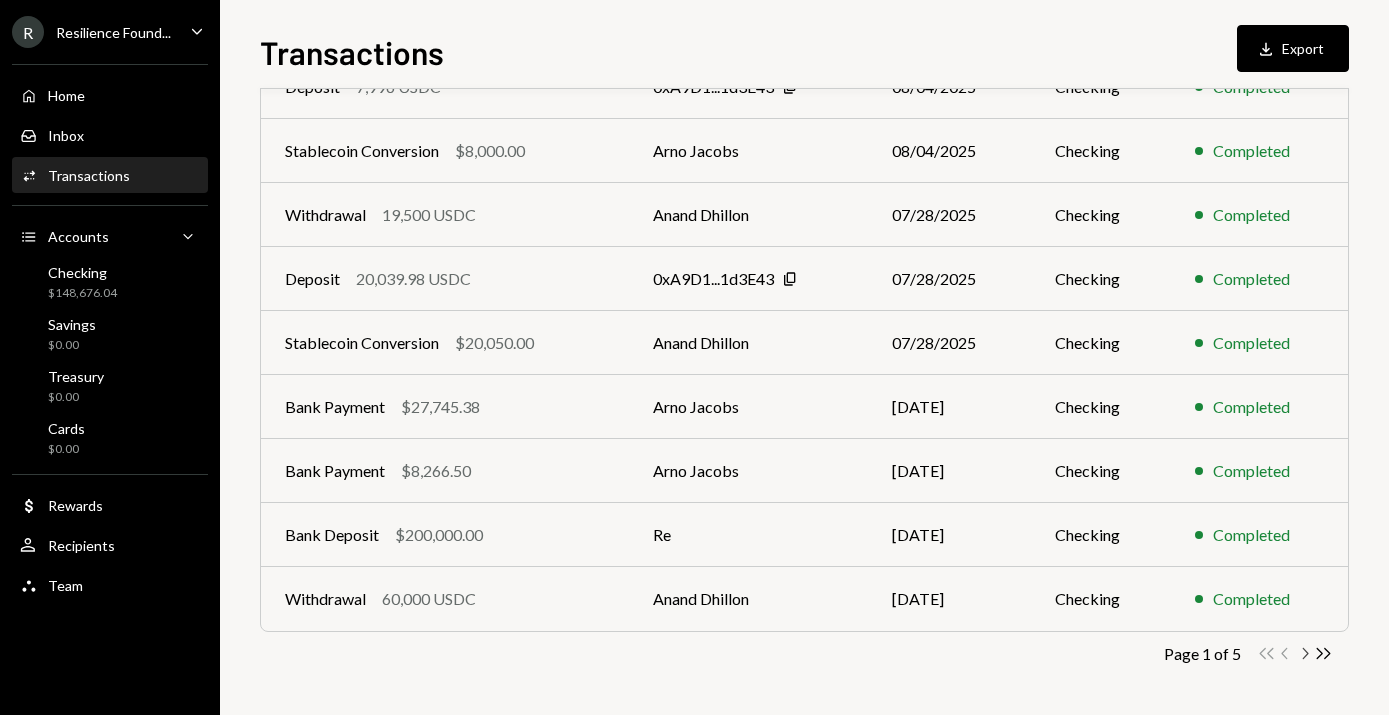click on "Chevron Right" 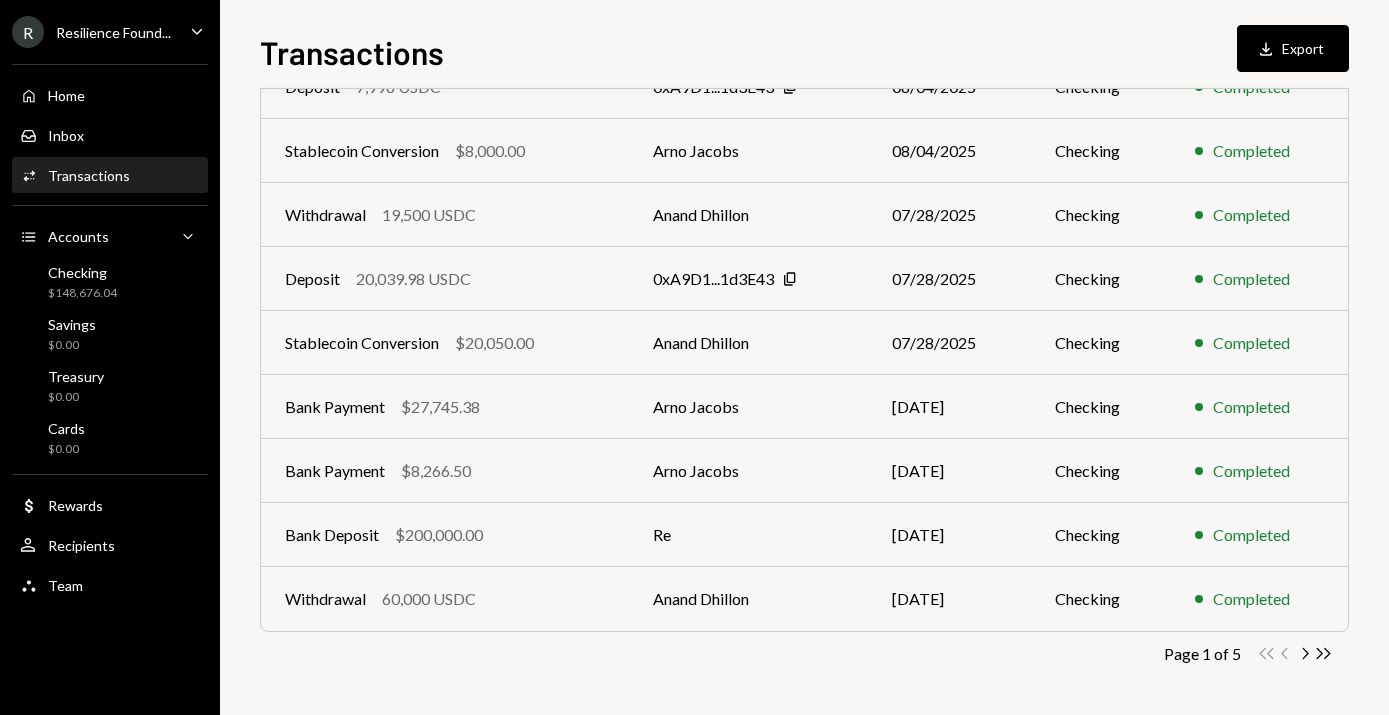 scroll, scrollTop: 0, scrollLeft: 0, axis: both 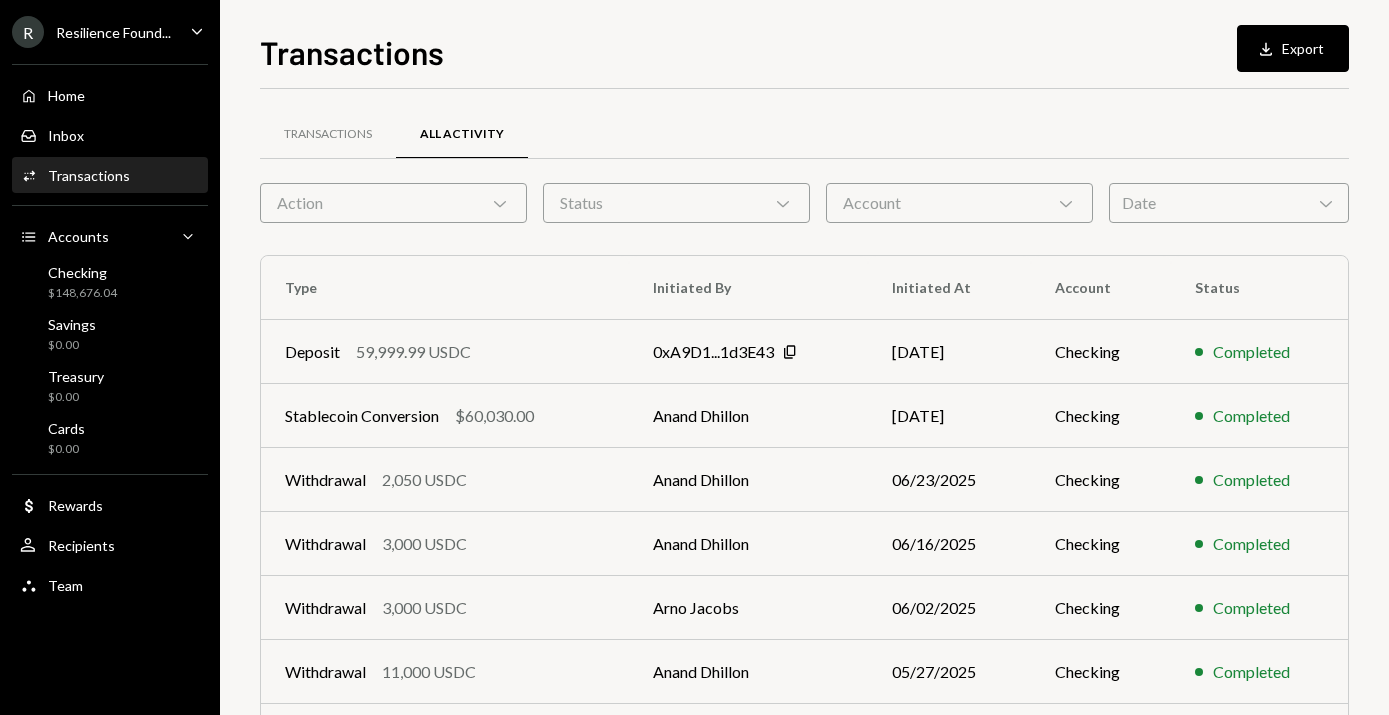 click on "Transactions Download Export Transactions All Activity Action Chevron Down Status Chevron Down Account Chevron Down Date Chevron Down Type Initiated By Initiated At Account Status Deposit 59,999.99  USDC [ADDRESS] Checking Completed Stablecoin Conversion $60,030.00 [NAME] [LAST] [DATE] Checking Completed Withdrawal 2,050  USDC [NAME] [LAST] [DATE] Checking Completed Withdrawal 3,000  USDC [NAME] [LAST] [DATE] Checking Completed Withdrawal 3,000  USDC [NAME] [LAST] [DATE] Checking Completed Withdrawal 11,000  USDC [NAME] [LAST] [DATE] Checking Completed Deposit 19,990  USDC [ADDRESS] Checking Completed Stablecoin Conversion $20,000.00 [NAME] [LAST] [DATE] Checking Completed Withdrawal 5,862  USDC [NAME] [LAST] [DATE] Checking Completed Withdrawal 10  USDC [NAME] [LAST] [DATE] Checking Completed Page 2 of 5 Double Arrow Left Chevron Left Chevron Right Double Arrow Right" at bounding box center [804, 357] 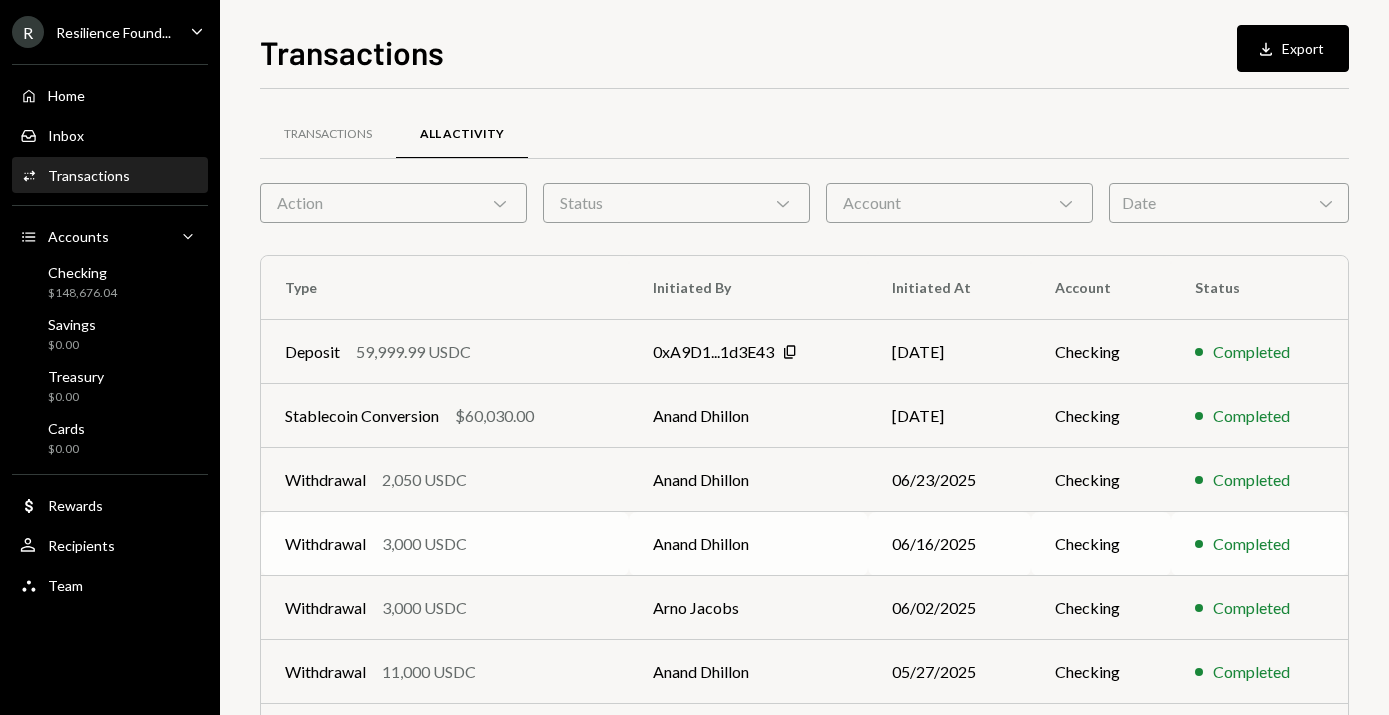 scroll, scrollTop: 329, scrollLeft: 0, axis: vertical 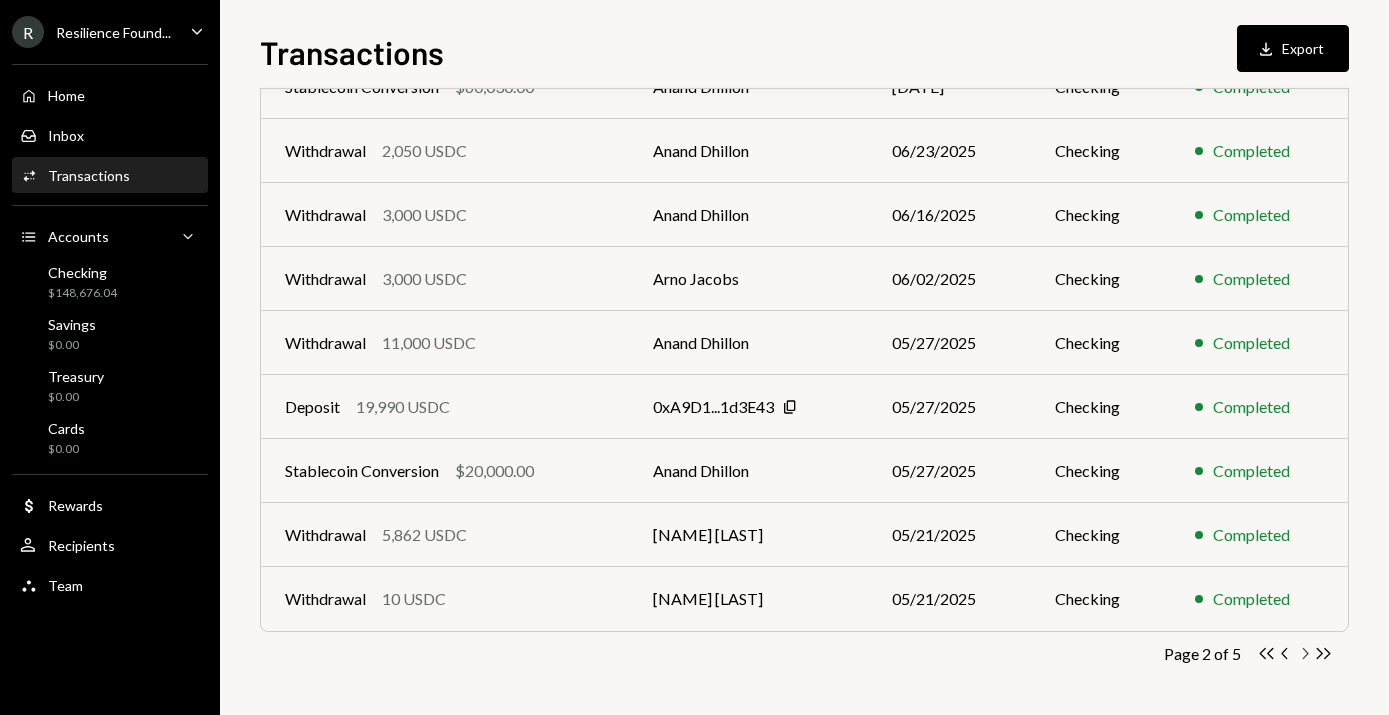 click on "Chevron Right" 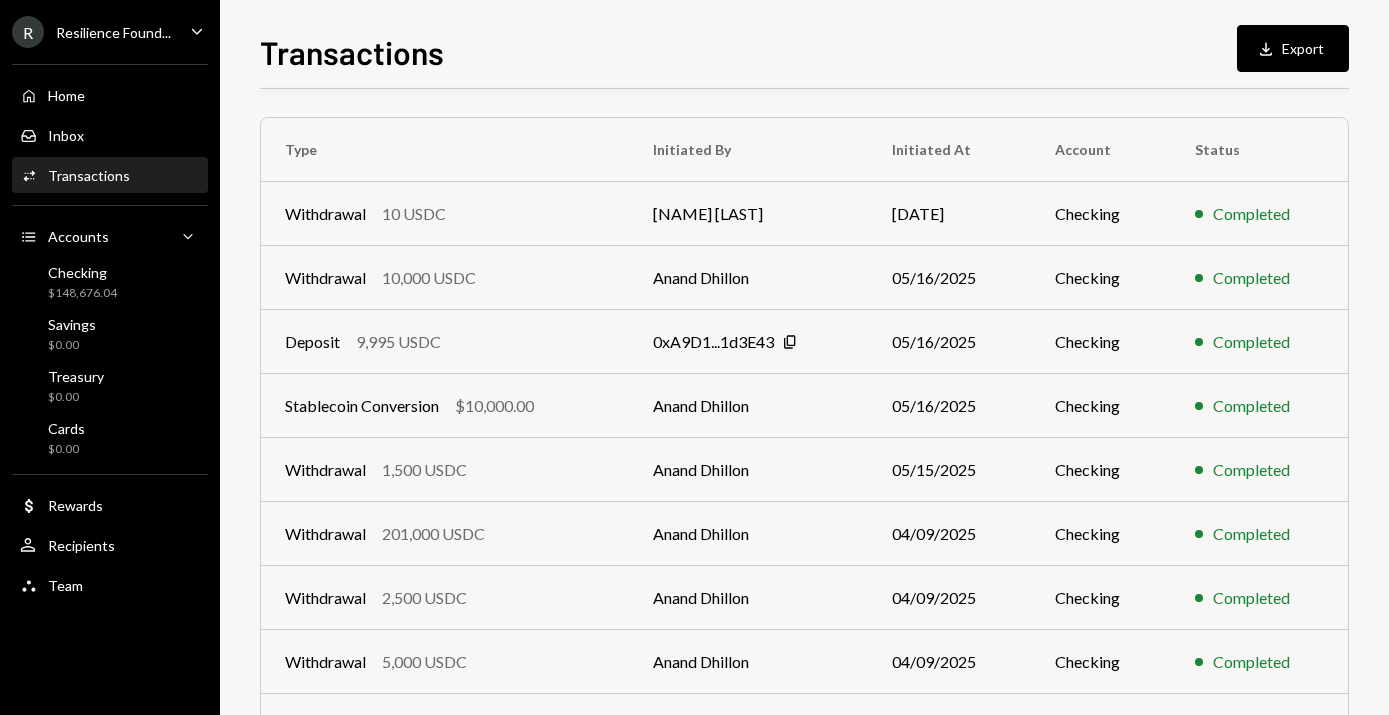 scroll, scrollTop: 329, scrollLeft: 0, axis: vertical 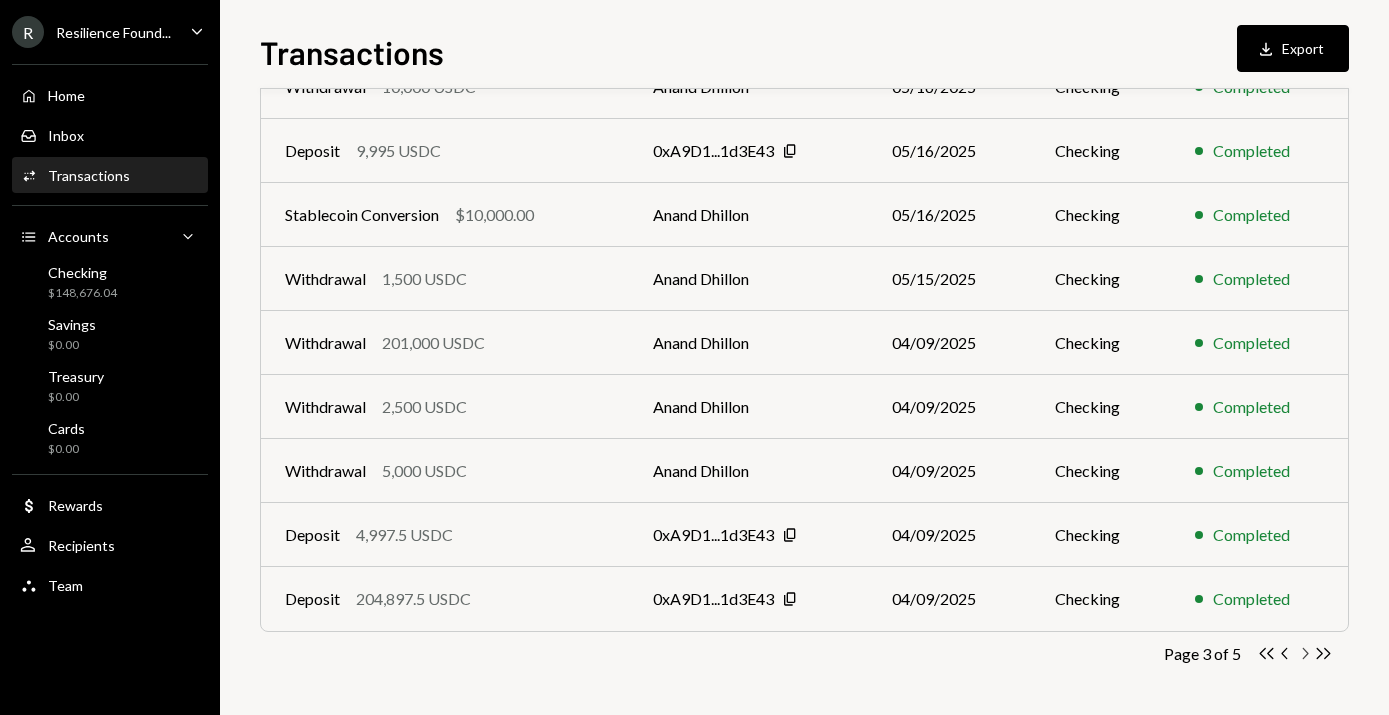 click 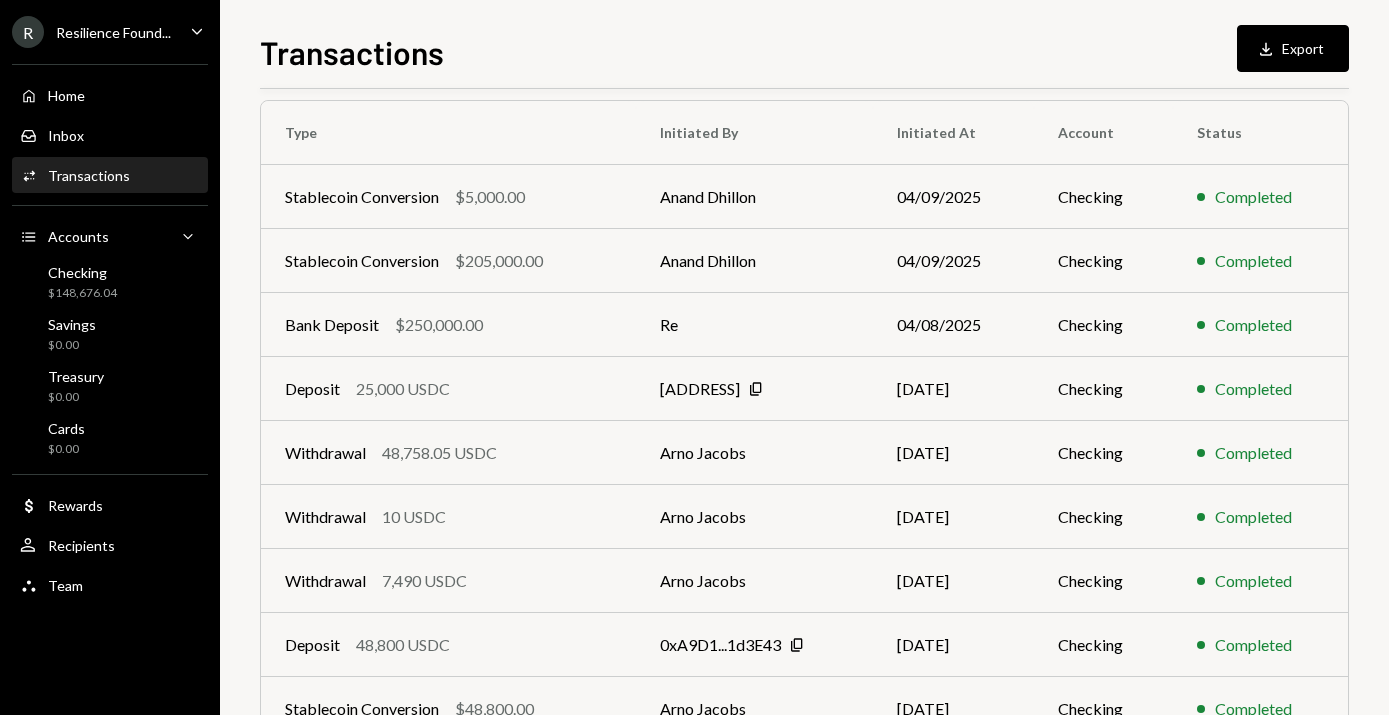 scroll, scrollTop: 171, scrollLeft: 0, axis: vertical 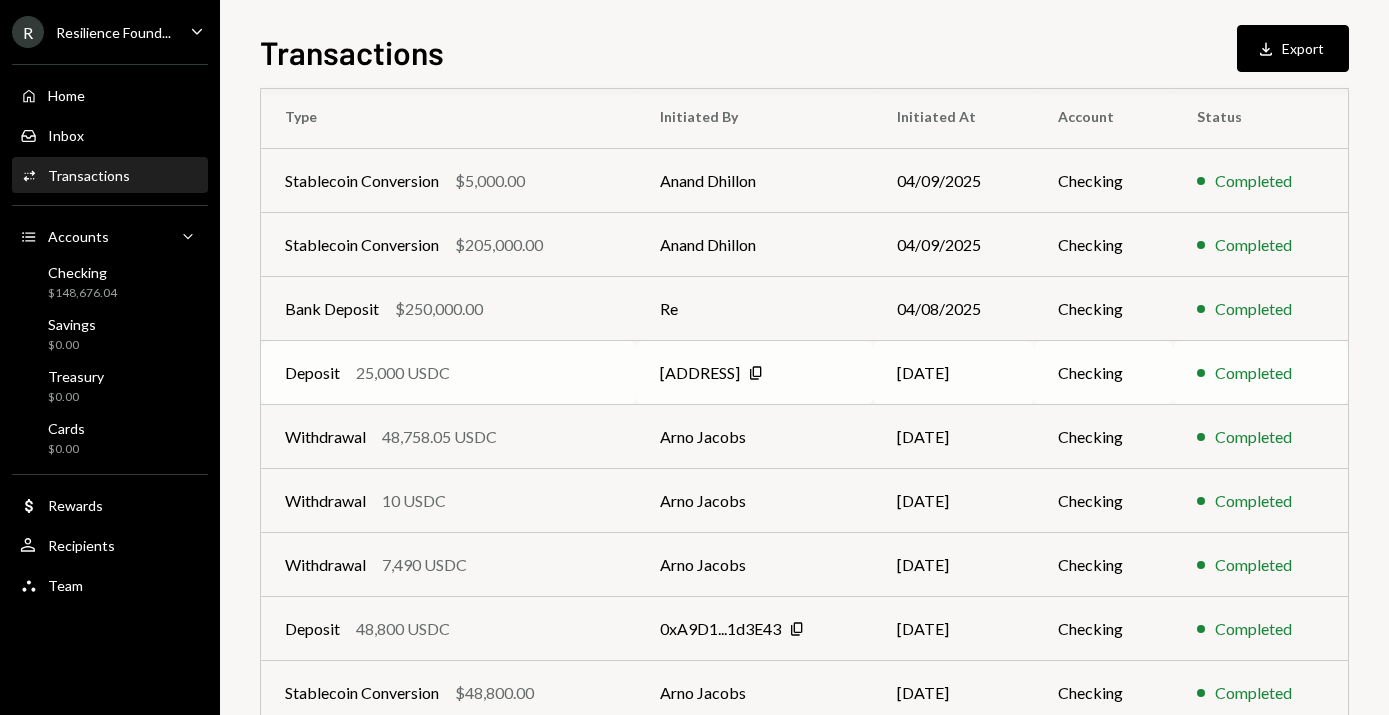 click on "Deposit 25,000  USDC" at bounding box center [448, 373] 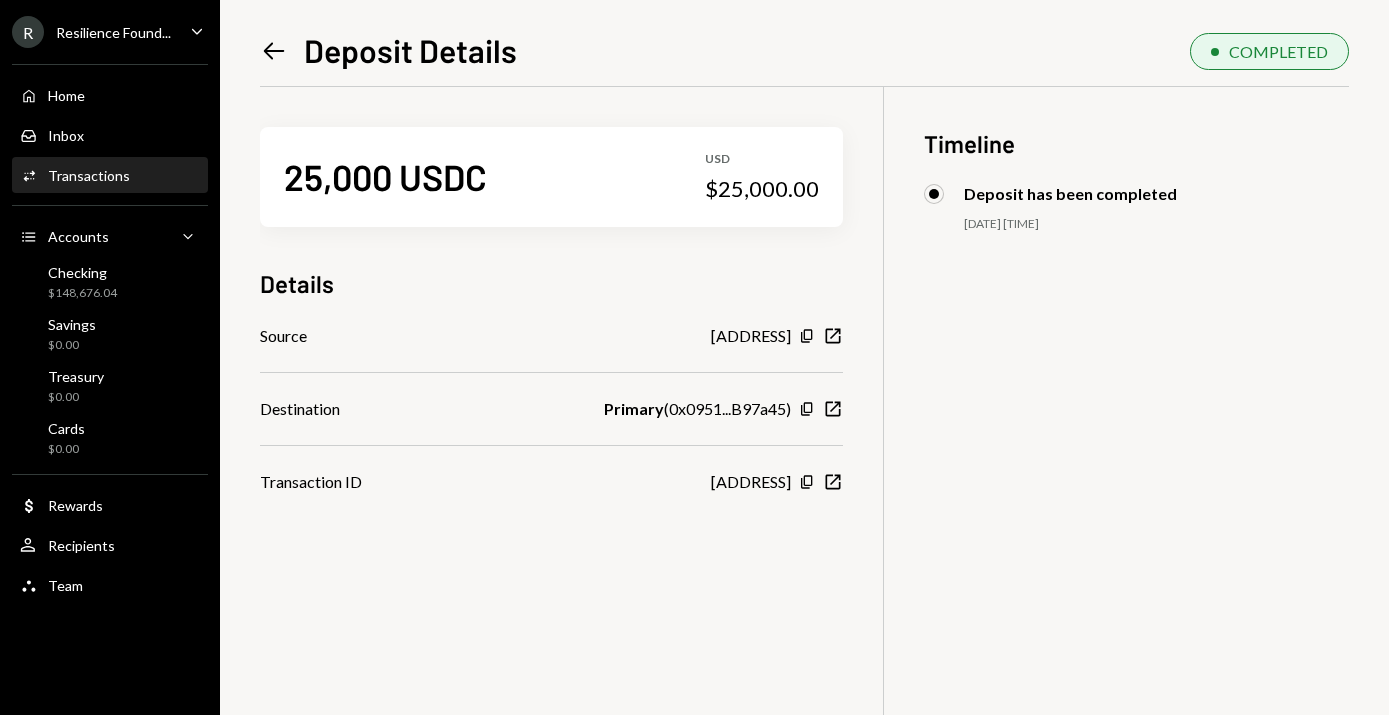 click on "Left Arrow" 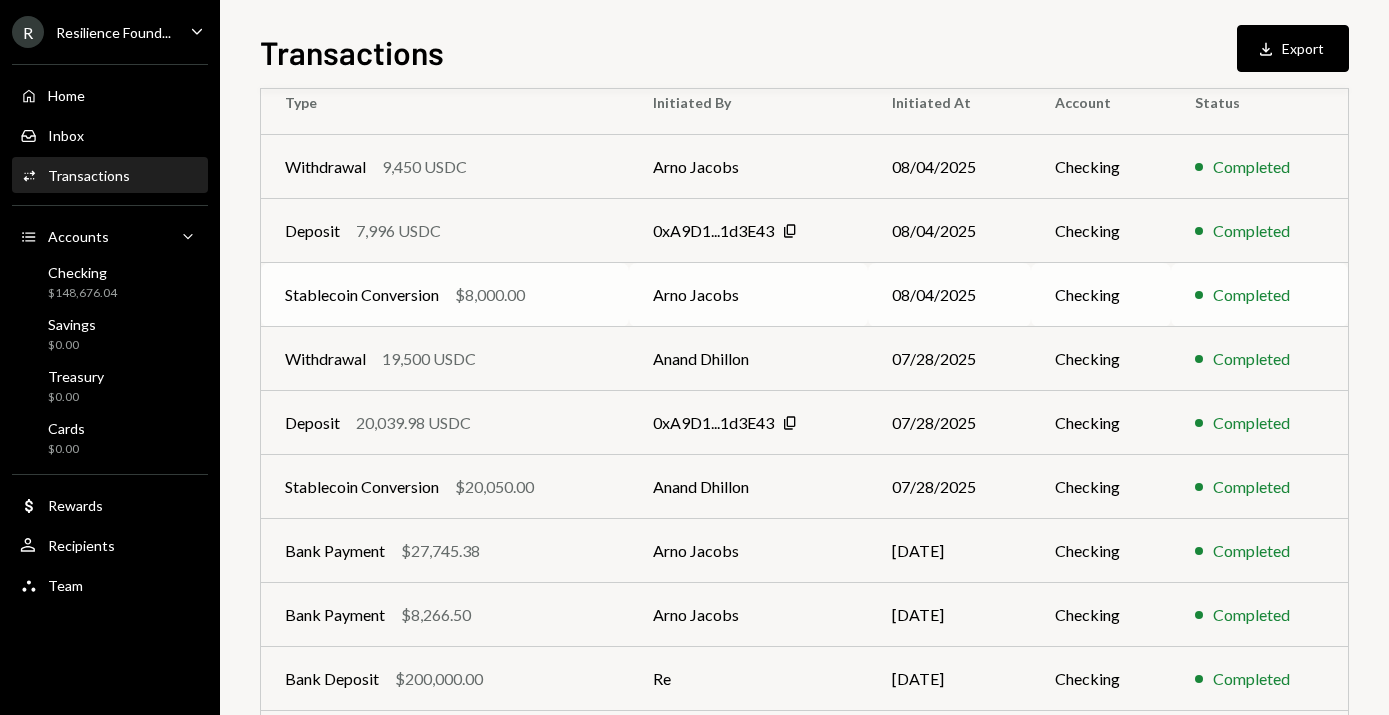 scroll, scrollTop: 214, scrollLeft: 0, axis: vertical 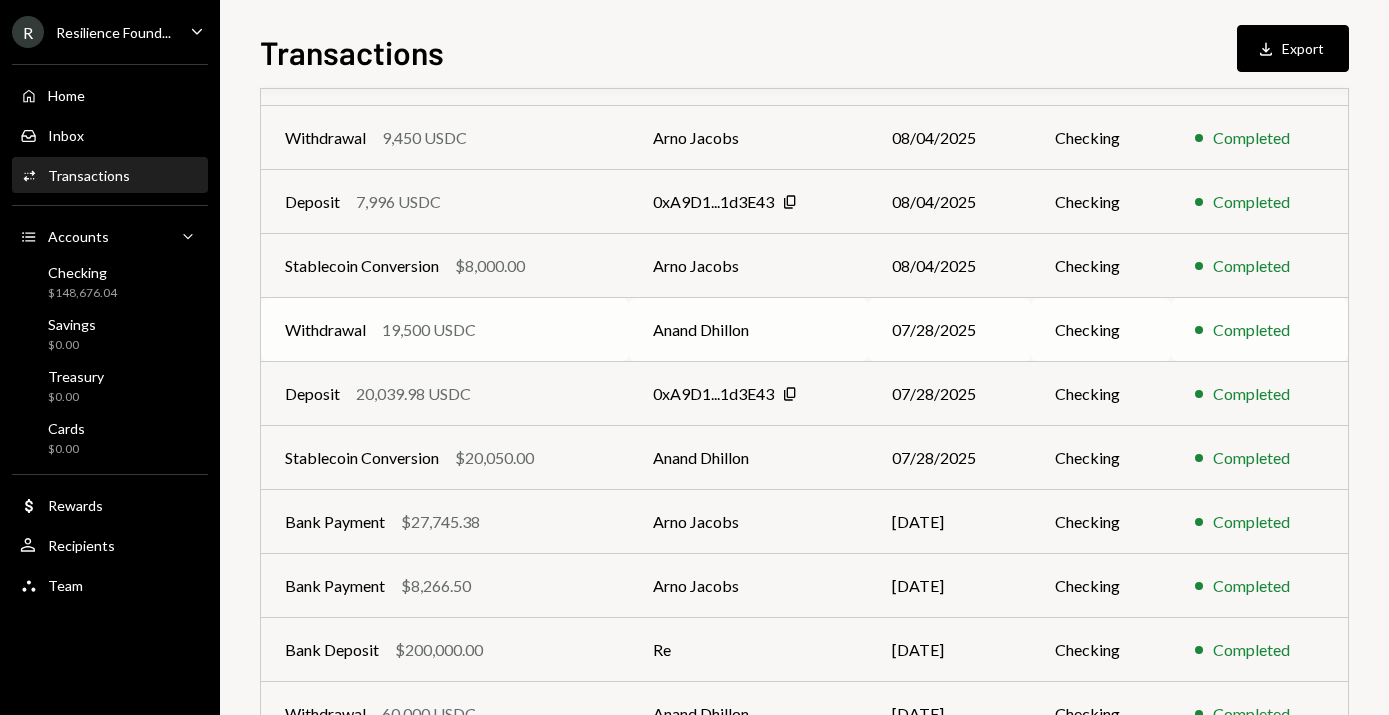 click on "19,500  USDC" at bounding box center (429, 330) 